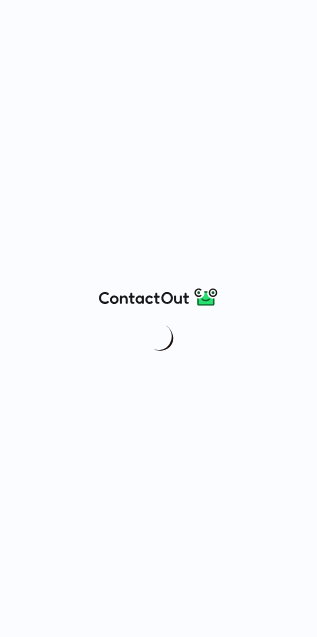 scroll, scrollTop: 0, scrollLeft: 0, axis: both 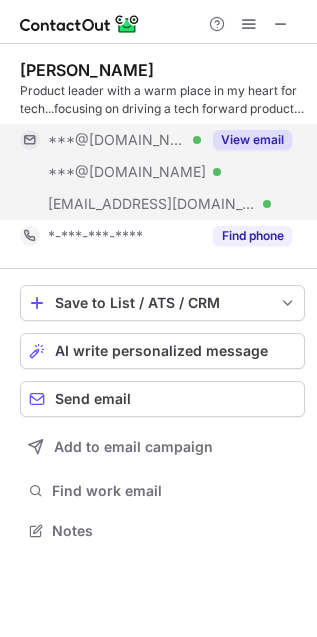 click on "***@aol.com Verified" at bounding box center (110, 172) 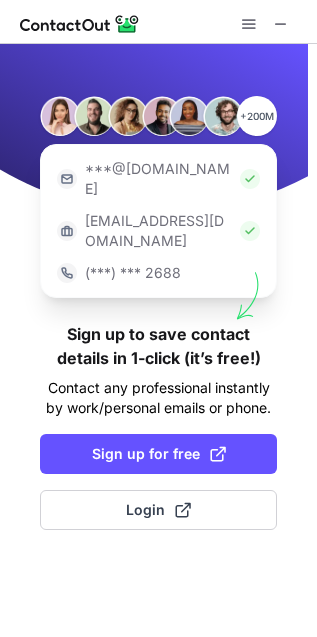 scroll, scrollTop: 0, scrollLeft: 0, axis: both 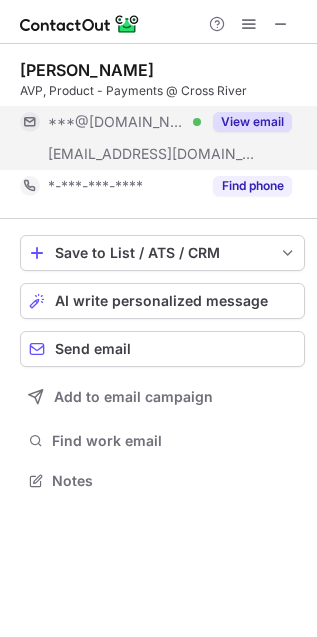 click on "[EMAIL_ADDRESS][DOMAIN_NAME]" at bounding box center [110, 154] 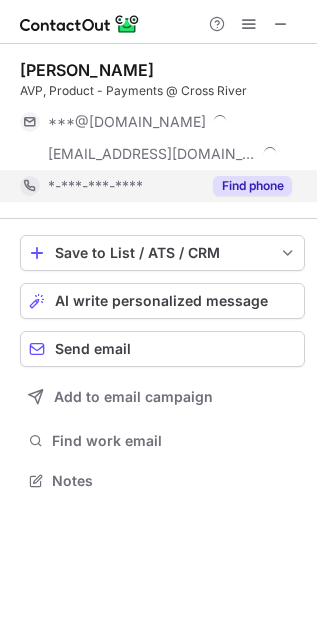 scroll, scrollTop: 10, scrollLeft: 10, axis: both 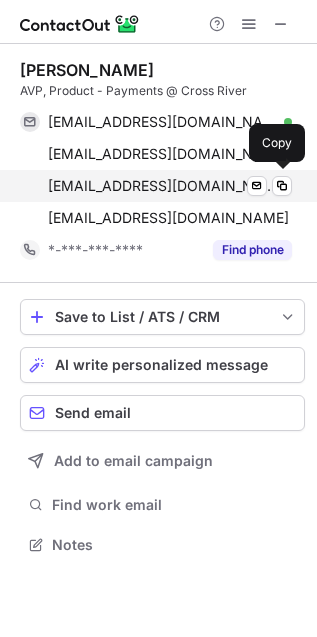 drag, startPoint x: 111, startPoint y: 183, endPoint x: 96, endPoint y: 187, distance: 15.524175 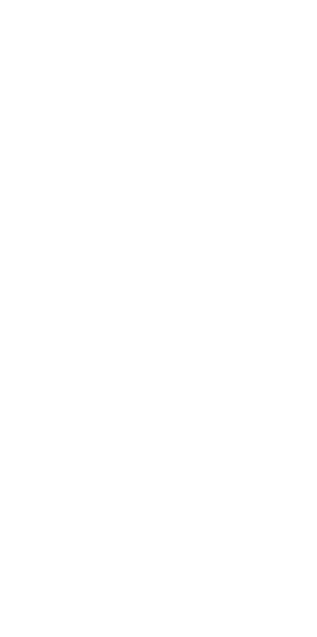 scroll, scrollTop: 0, scrollLeft: 0, axis: both 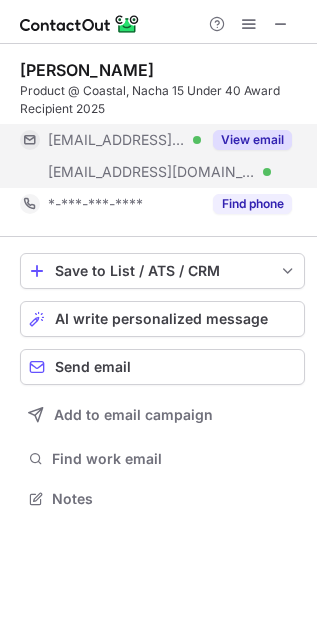 click on "***@me.com Verified" at bounding box center (110, 140) 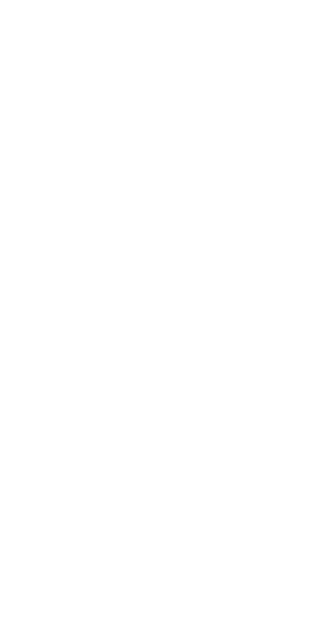 scroll, scrollTop: 0, scrollLeft: 0, axis: both 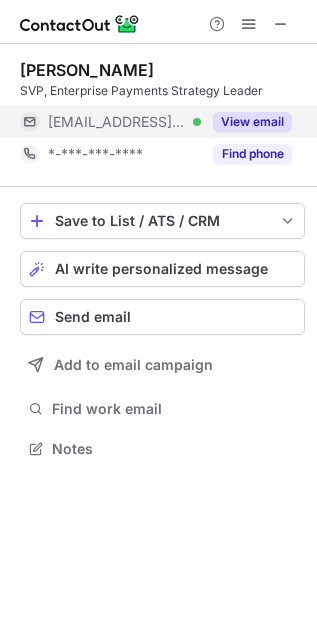 click on "***@southstatebank.com Verified" at bounding box center [124, 122] 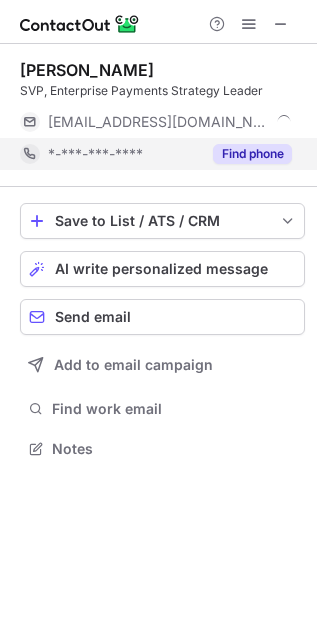 scroll, scrollTop: 10, scrollLeft: 10, axis: both 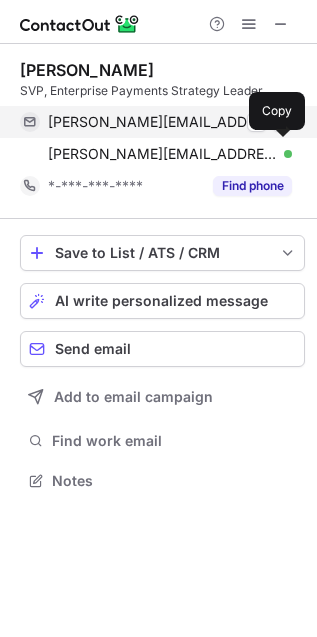 click on "tara.edmonds@southstatebank.com" at bounding box center [162, 122] 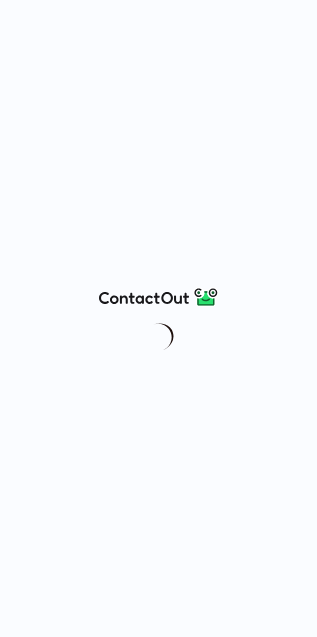 scroll, scrollTop: 0, scrollLeft: 0, axis: both 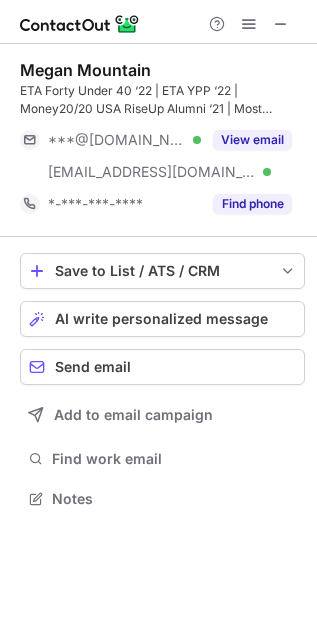 click on "ETA Forty Under 40 ‘22 | ETA YPP ‘22 |  Money20/20 USA RiseUp Alumni ‘21 | Most Influential Women in Payments, NEXT ‘21" at bounding box center [162, 100] 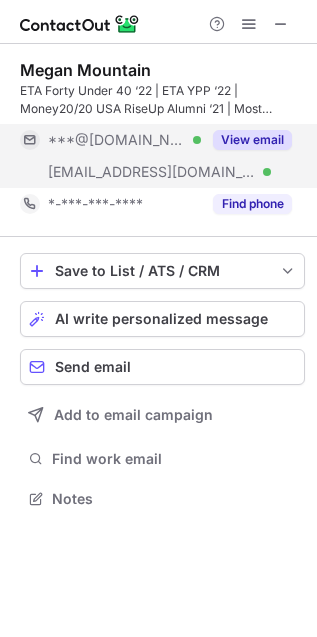 click on "***@[DOMAIN_NAME] Verified" at bounding box center [110, 140] 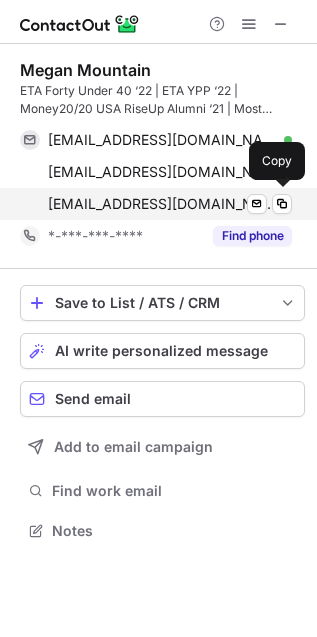 scroll, scrollTop: 10, scrollLeft: 10, axis: both 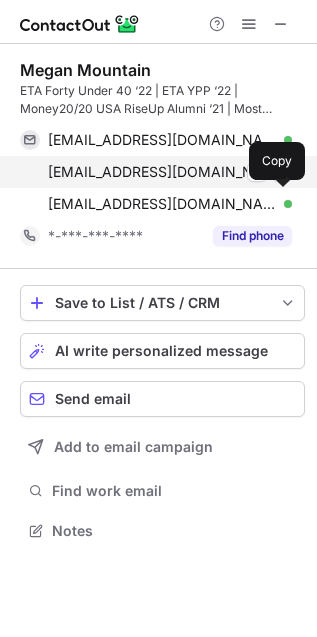 drag, startPoint x: 132, startPoint y: 203, endPoint x: 41, endPoint y: 168, distance: 97.49872 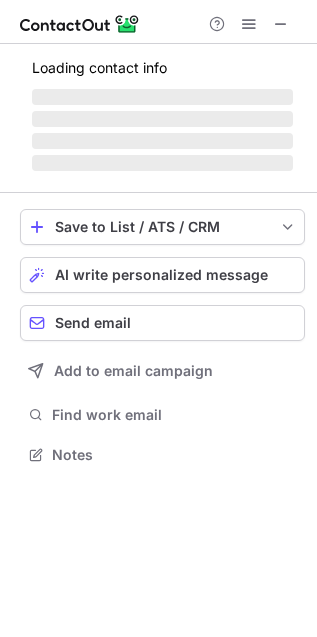 scroll, scrollTop: 0, scrollLeft: 0, axis: both 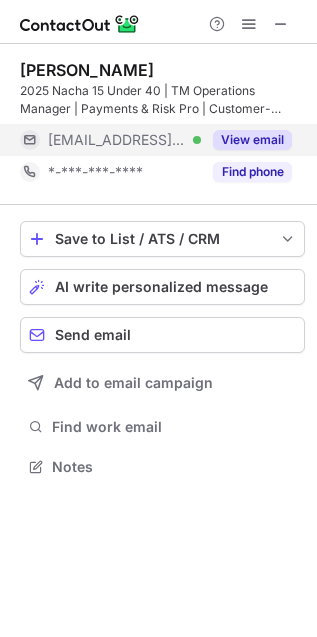 click on "***@smb-t.com" at bounding box center [117, 140] 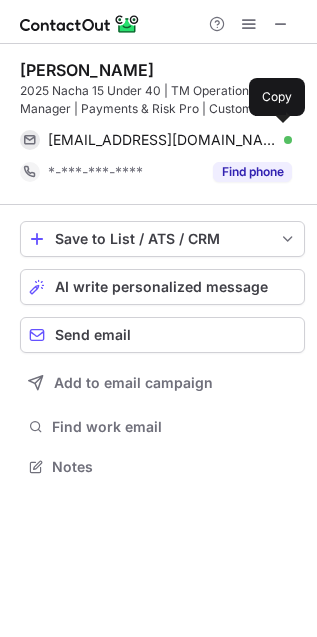 click on "musher@smb-t.com" at bounding box center (162, 140) 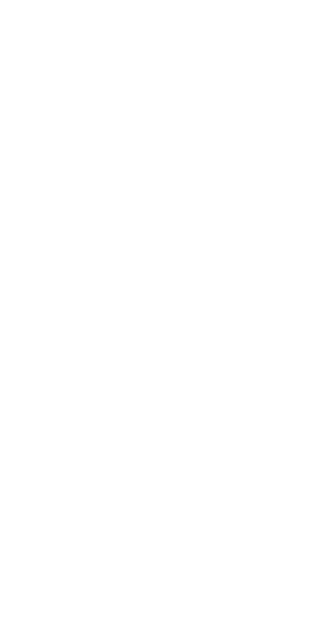 scroll, scrollTop: 0, scrollLeft: 0, axis: both 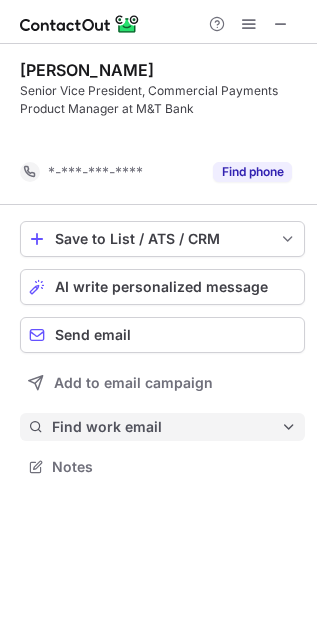 click on "Save to List / ATS / CRM List Select Lever Connect Greenhouse Connect Salesforce Connect Hubspot Connect Bullhorn Connect Zapier (100+ Applications) Connect Request a new integration AI write personalized message Send email Add to email campaign Find work email Notes" at bounding box center [162, 351] 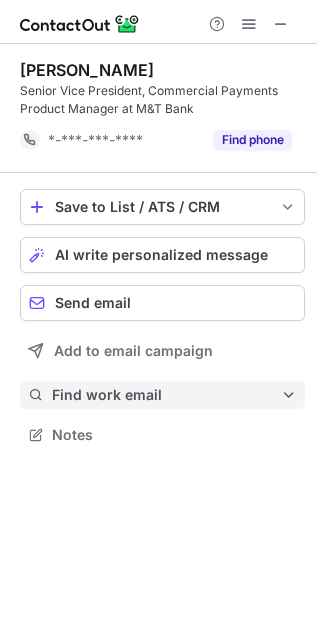 click on "Find work email" at bounding box center [166, 395] 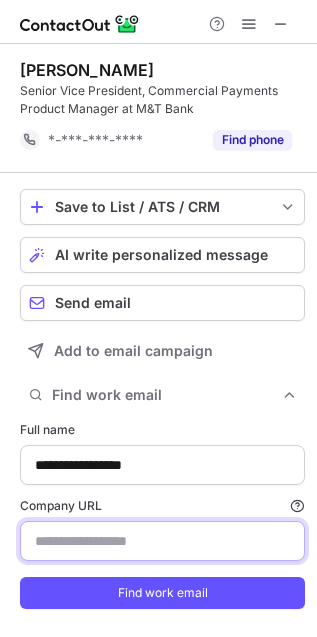 click on "Company URL Finding work email will consume 1 credit if a match is found." at bounding box center (162, 541) 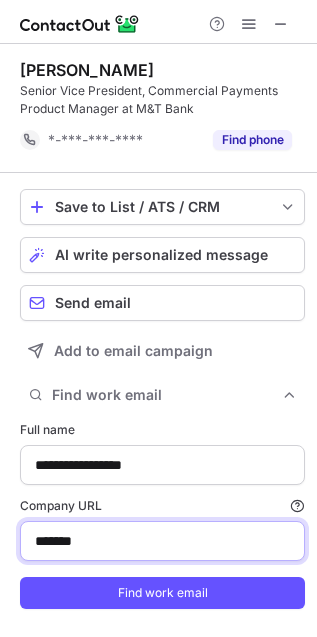 type on "*******" 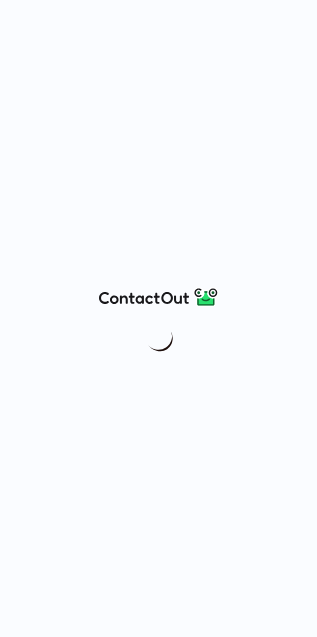 scroll, scrollTop: 0, scrollLeft: 0, axis: both 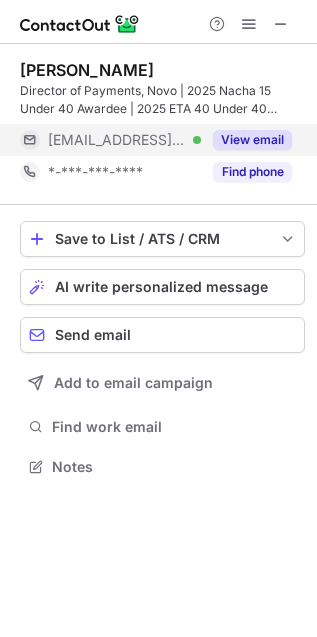 click on "***@district275.com" at bounding box center (117, 140) 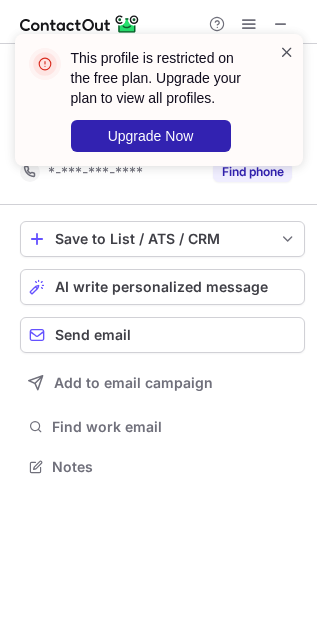 click at bounding box center [287, 52] 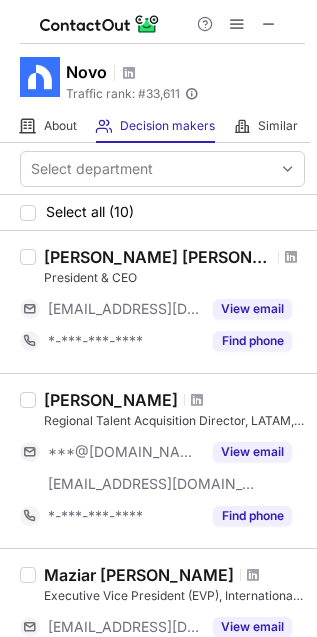 scroll, scrollTop: 0, scrollLeft: 0, axis: both 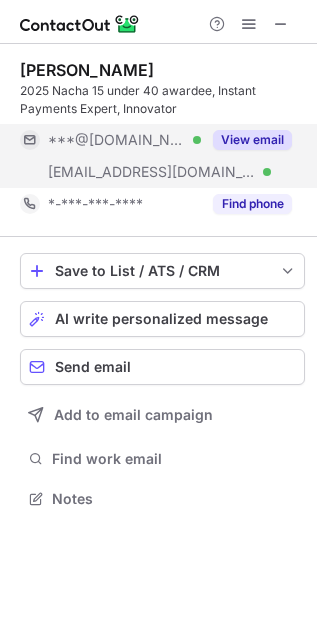 click on "***@[DOMAIN_NAME] Verified" at bounding box center [110, 140] 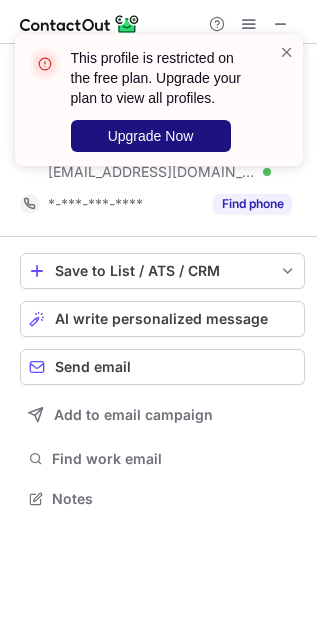 click on "Upgrade Now" at bounding box center [151, 136] 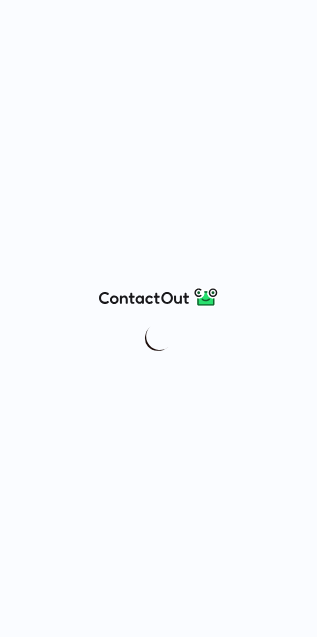 scroll, scrollTop: 0, scrollLeft: 0, axis: both 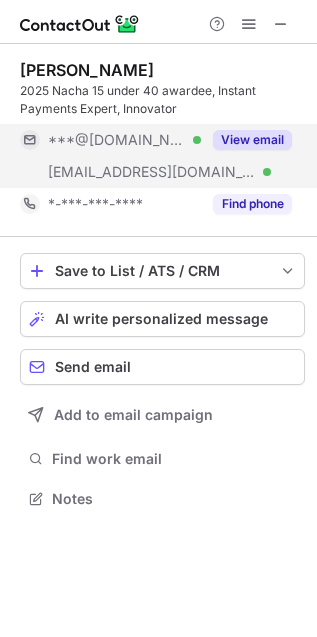 click on "***@[DOMAIN_NAME] Verified" at bounding box center (124, 140) 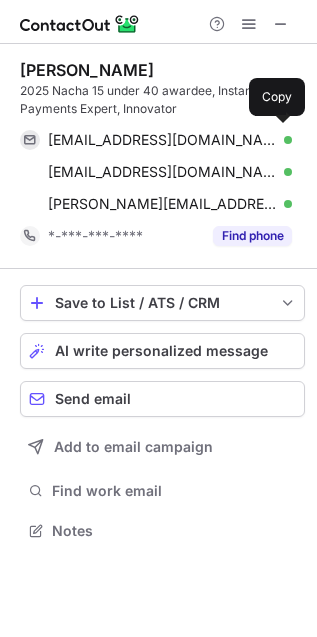 scroll, scrollTop: 10, scrollLeft: 10, axis: both 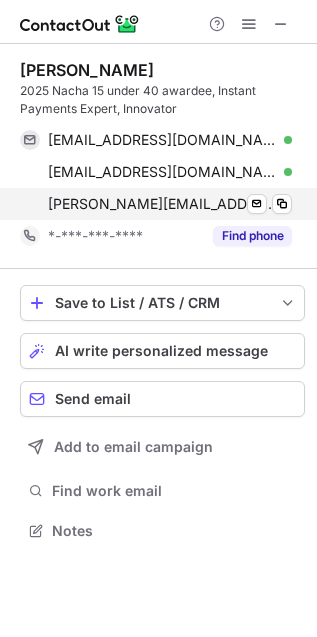 click on "mike.thomas@usbank.com" at bounding box center [162, 204] 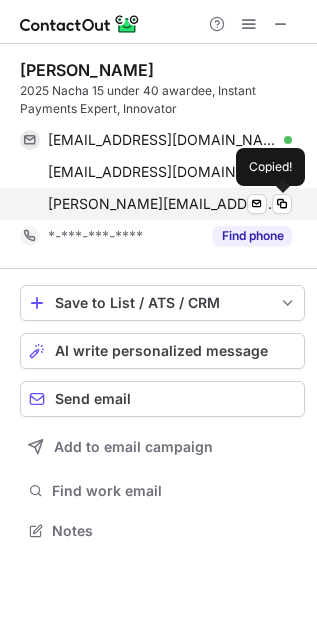 click on "mike.thomas@usbank.com" at bounding box center (162, 204) 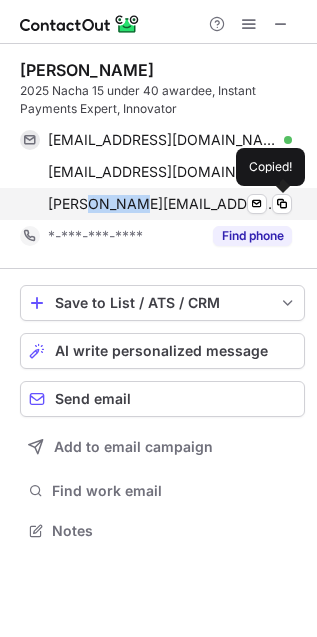 click on "mike.thomas@usbank.com" at bounding box center [162, 204] 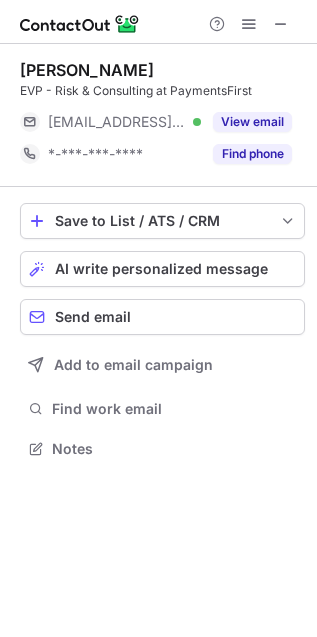 scroll, scrollTop: 0, scrollLeft: 0, axis: both 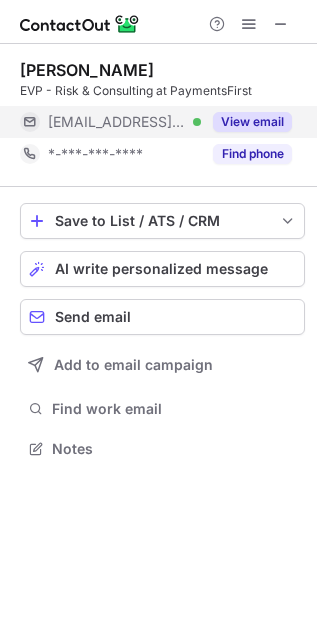 click on "***@paymentsfirst.org" at bounding box center [117, 122] 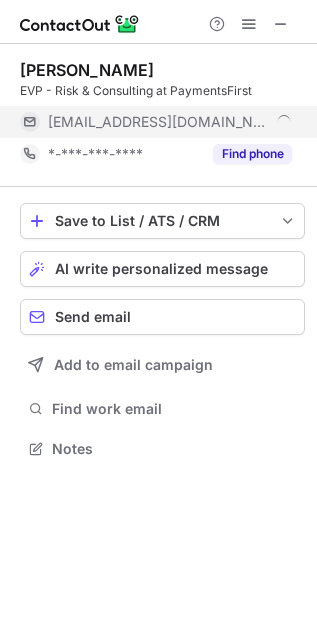 scroll, scrollTop: 10, scrollLeft: 10, axis: both 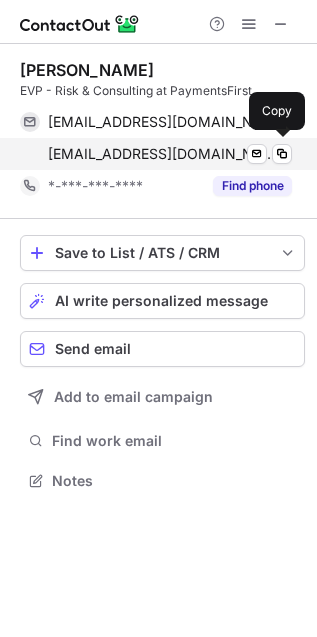 click on "cfrank@paymentsfirst.org" at bounding box center (162, 154) 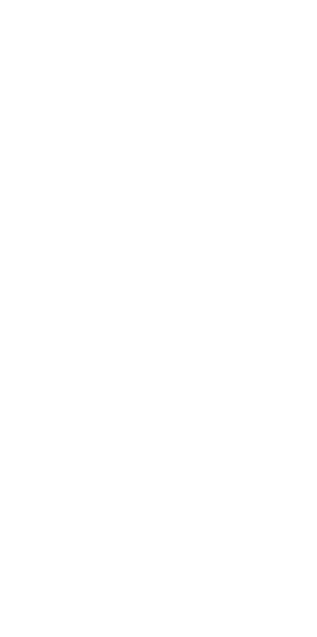 scroll, scrollTop: 0, scrollLeft: 0, axis: both 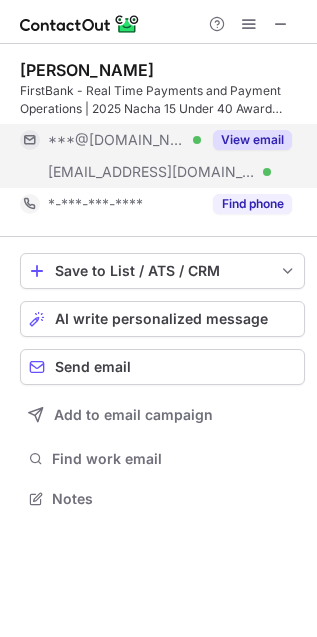 click on "***@[DOMAIN_NAME] Verified" at bounding box center (124, 140) 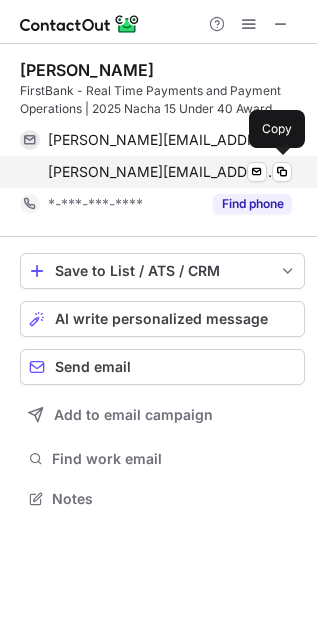 click on "maranda.blake@efirstbank.com" at bounding box center (162, 172) 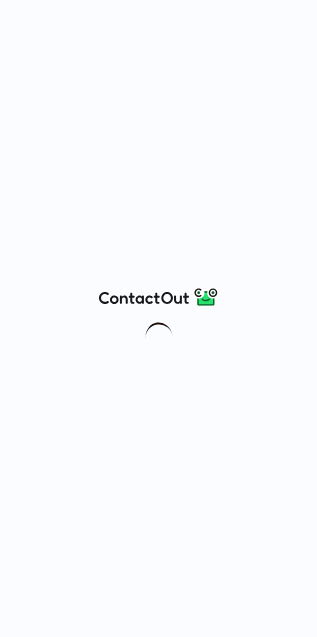 scroll, scrollTop: 0, scrollLeft: 0, axis: both 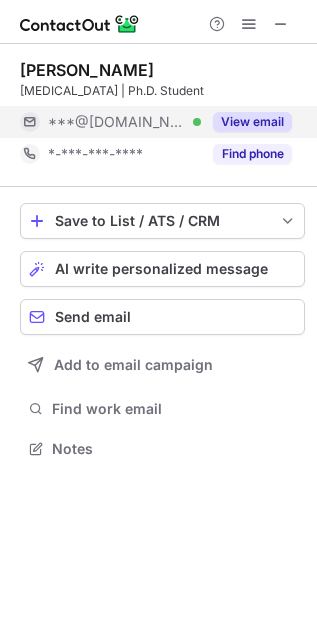 click on "***@[DOMAIN_NAME] Verified" at bounding box center (124, 122) 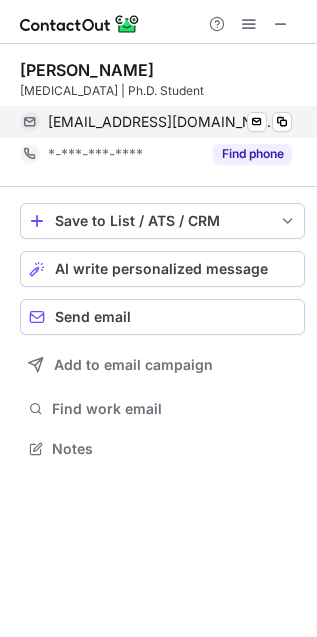 click on "[EMAIL_ADDRESS][DOMAIN_NAME]" at bounding box center [162, 122] 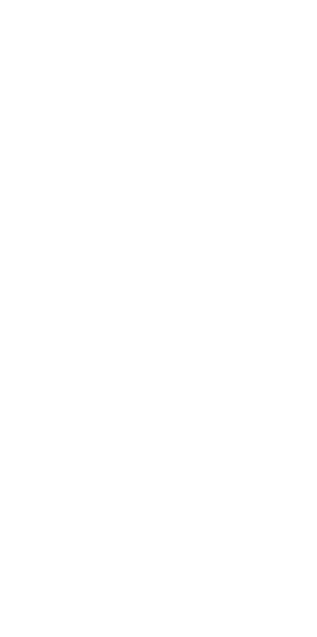 scroll, scrollTop: 0, scrollLeft: 0, axis: both 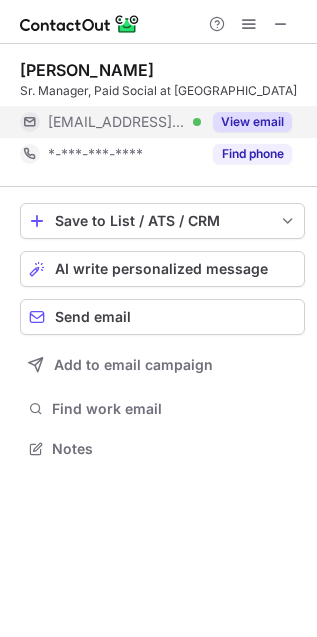click on "[EMAIL_ADDRESS][DOMAIN_NAME]" at bounding box center (117, 122) 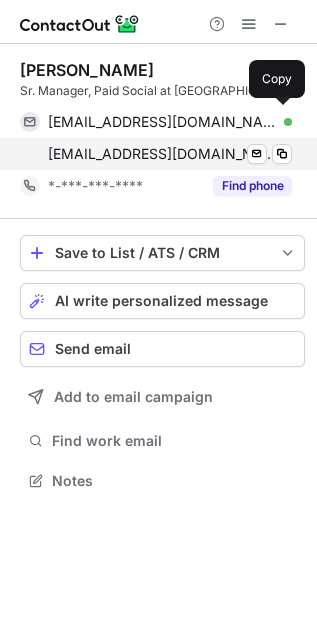 scroll, scrollTop: 10, scrollLeft: 10, axis: both 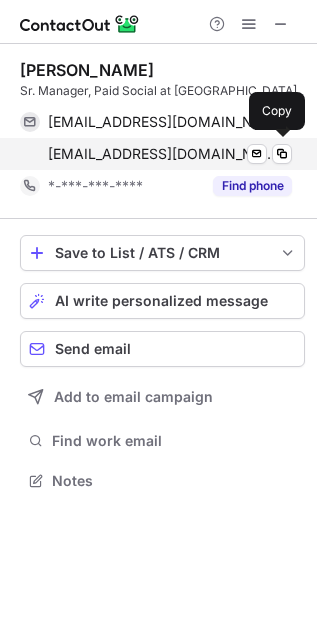 click on "savannah.ashley@tinuiti.com" at bounding box center [162, 154] 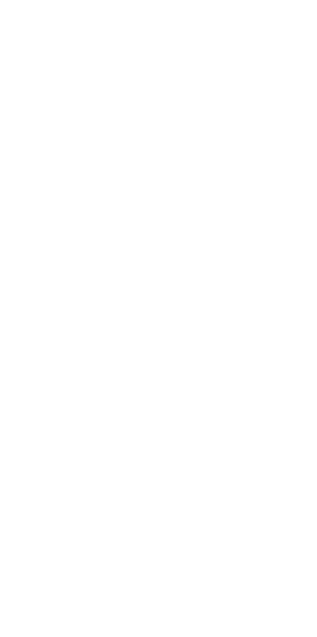 scroll, scrollTop: 0, scrollLeft: 0, axis: both 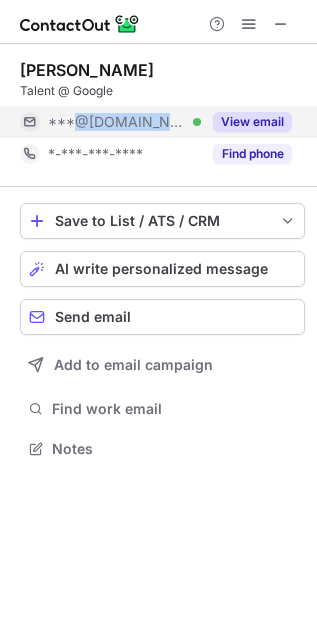 copy on "@[DOMAIN_NAME]" 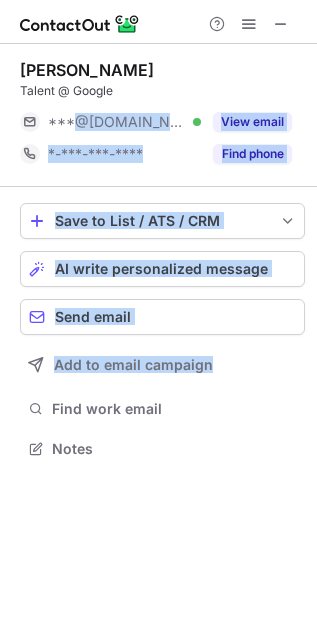 drag, startPoint x: 73, startPoint y: 121, endPoint x: 162, endPoint y: 551, distance: 439.1139 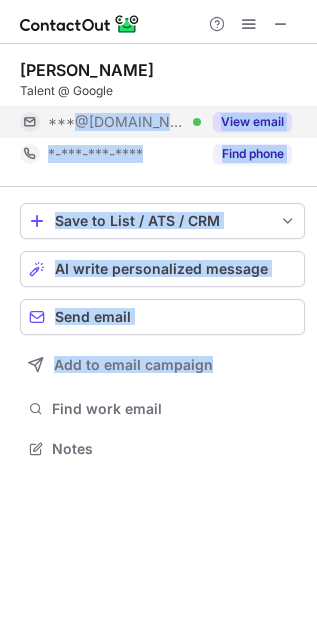 click on "***@[DOMAIN_NAME] Verified" at bounding box center (124, 122) 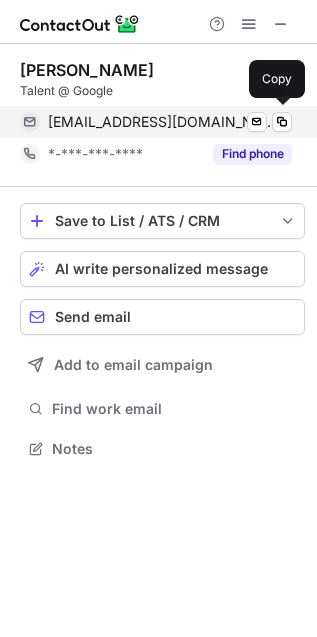 click on "[EMAIL_ADDRESS][DOMAIN_NAME] Verified Send email Copy" at bounding box center [156, 122] 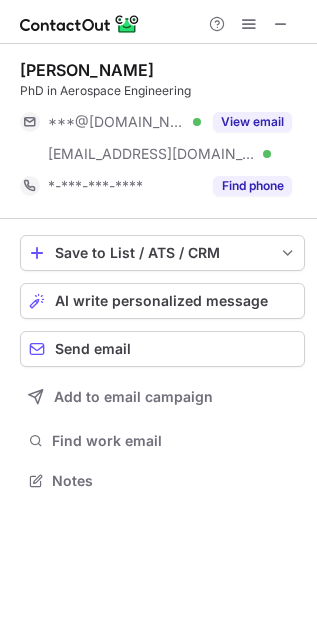 scroll, scrollTop: 0, scrollLeft: 0, axis: both 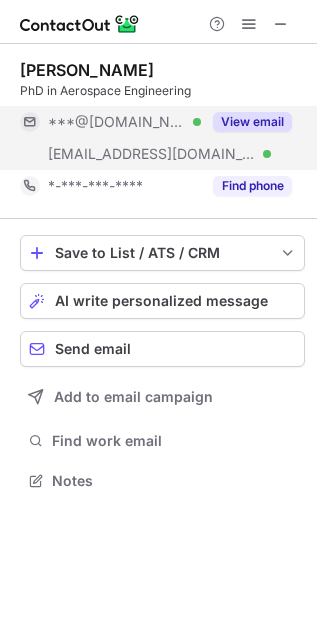click on "***@jhuapl.edu" at bounding box center [152, 154] 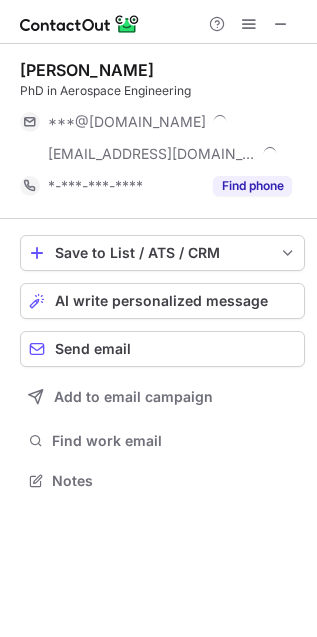 scroll, scrollTop: 10, scrollLeft: 10, axis: both 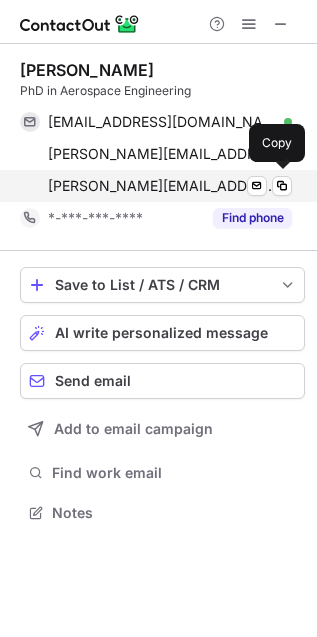 click on "robert.burke@jhuapl.edu Verified Send email Copy" at bounding box center [156, 186] 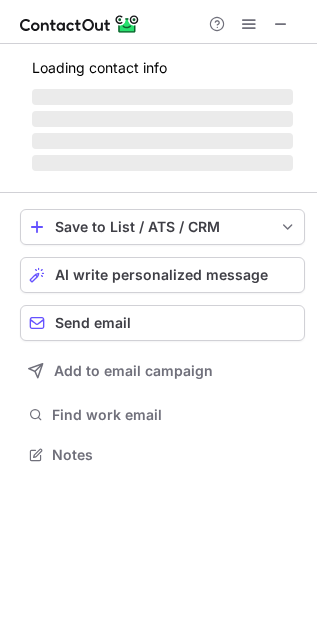 scroll, scrollTop: 0, scrollLeft: 0, axis: both 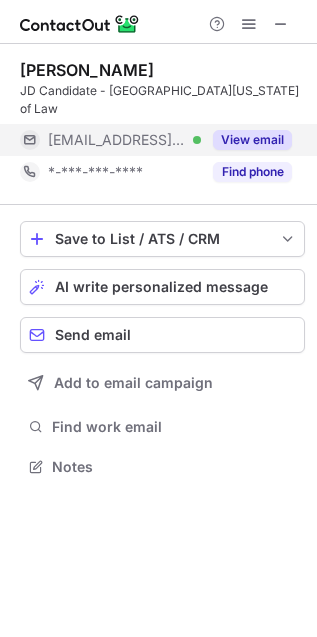 click on "***@ga.com Verified" at bounding box center (110, 140) 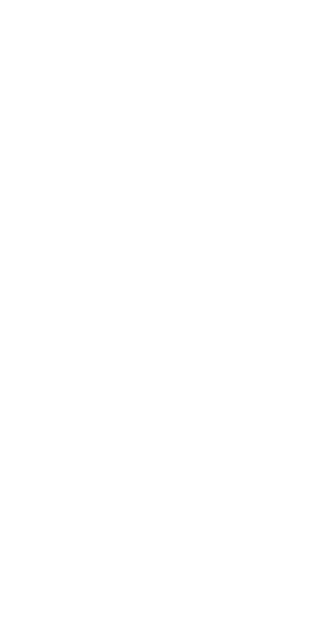 scroll, scrollTop: 0, scrollLeft: 0, axis: both 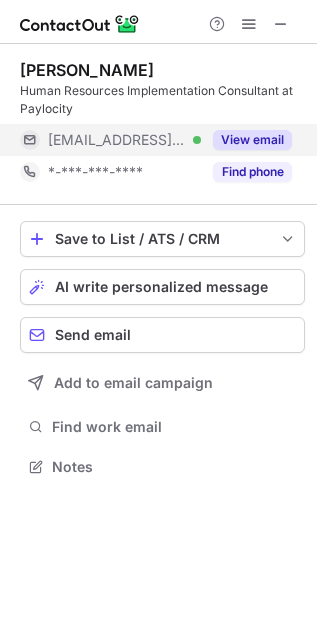 click on "[EMAIL_ADDRESS][DOMAIN_NAME]" at bounding box center (117, 140) 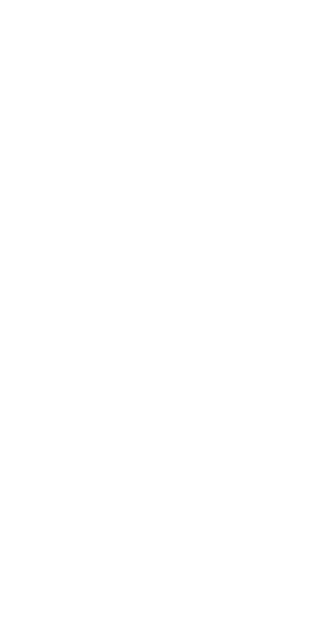 scroll, scrollTop: 0, scrollLeft: 0, axis: both 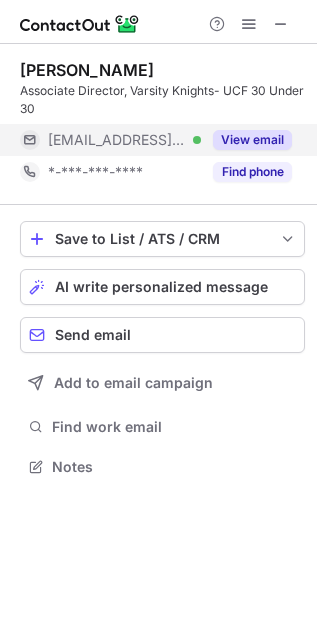 click on "***@knights.ucf.edu" at bounding box center (117, 140) 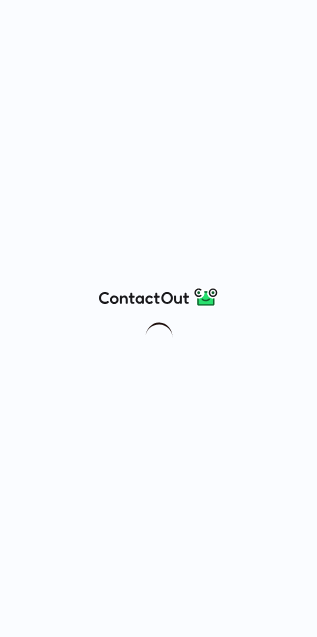 scroll, scrollTop: 0, scrollLeft: 0, axis: both 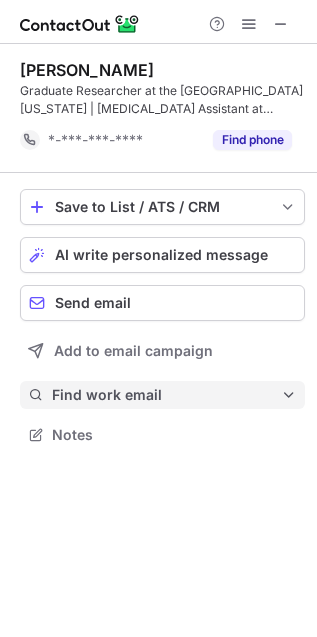 click on "Find work email" at bounding box center [166, 395] 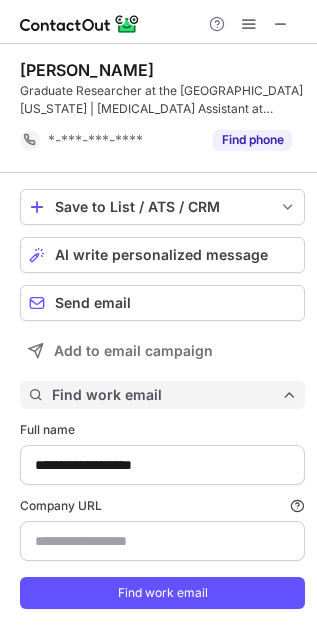 scroll, scrollTop: 10, scrollLeft: 10, axis: both 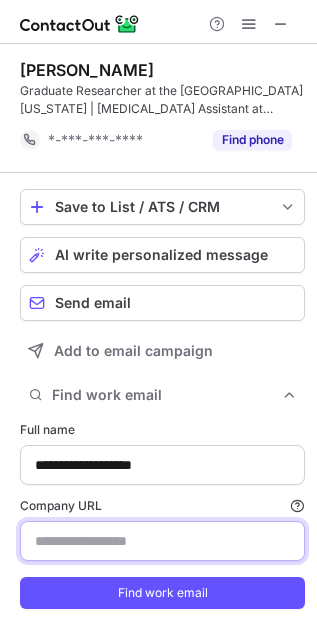 click on "Company URL Finding work email will consume 1 credit if a match is found." at bounding box center (162, 541) 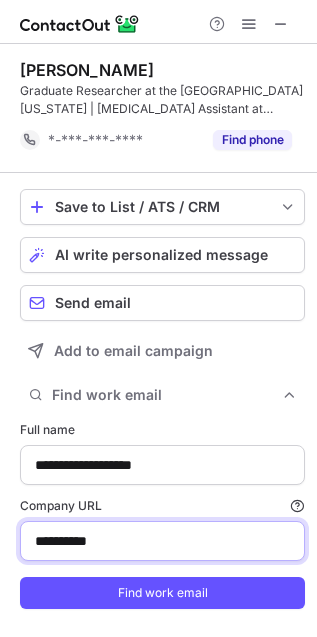 type on "**********" 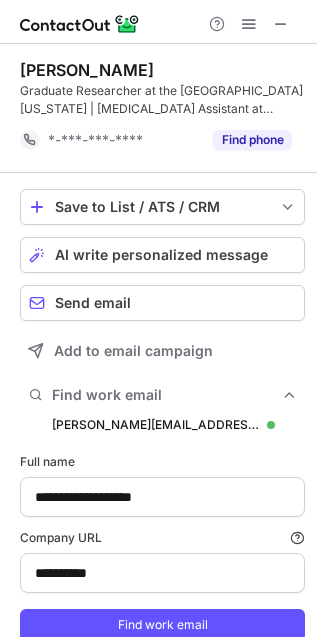 scroll, scrollTop: 11, scrollLeft: 10, axis: both 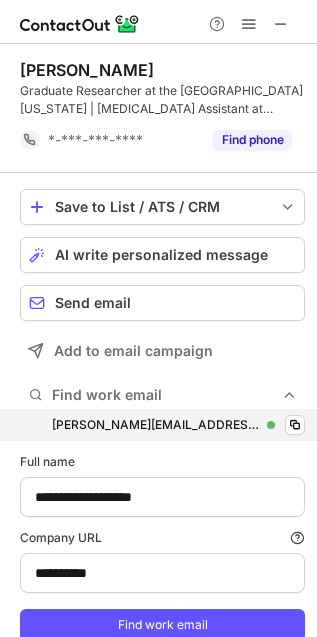 click on "dashiell@genedx.com" at bounding box center (155, 425) 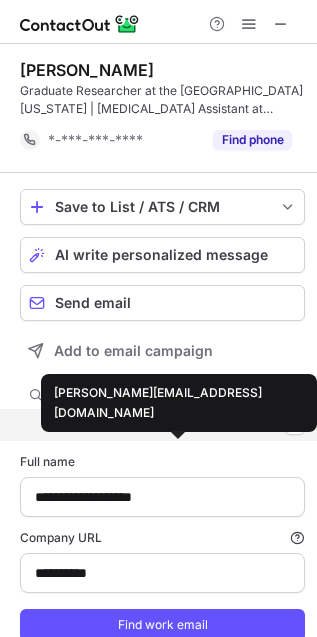 click on "dashiell@genedx.com" at bounding box center [155, 425] 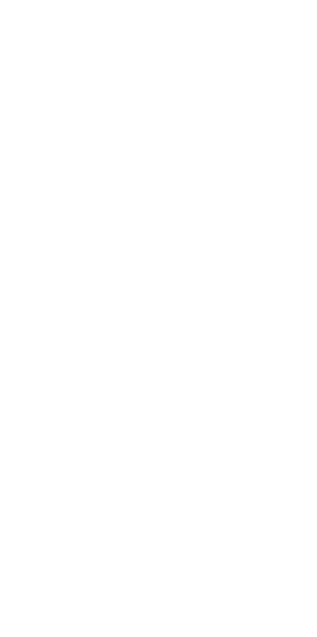 scroll, scrollTop: 0, scrollLeft: 0, axis: both 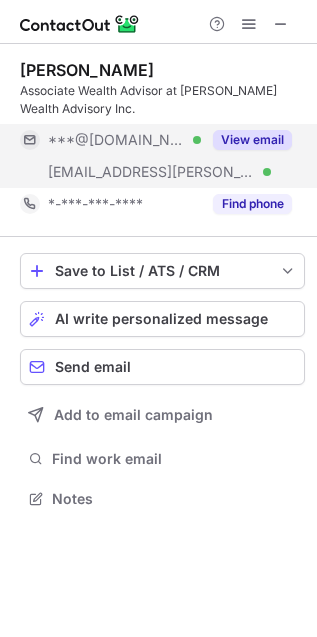 drag, startPoint x: 78, startPoint y: 127, endPoint x: 25, endPoint y: 140, distance: 54.571056 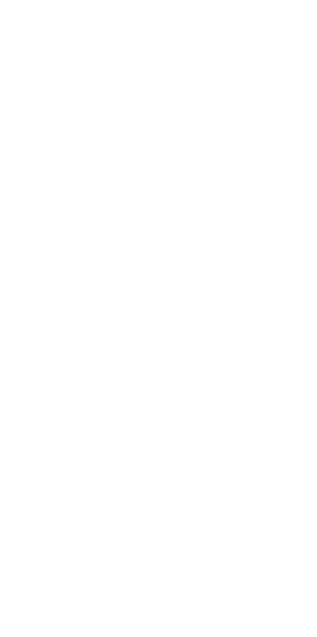 scroll, scrollTop: 0, scrollLeft: 0, axis: both 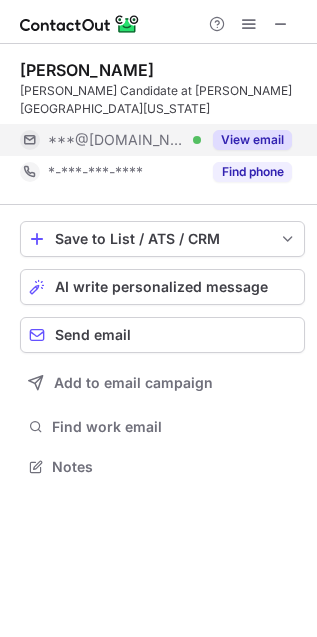 click on "***@[DOMAIN_NAME]" at bounding box center (117, 140) 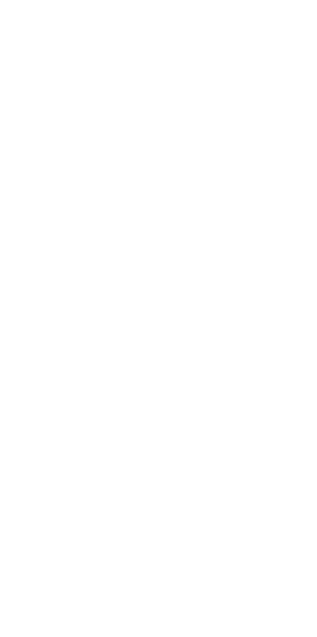 scroll, scrollTop: 0, scrollLeft: 0, axis: both 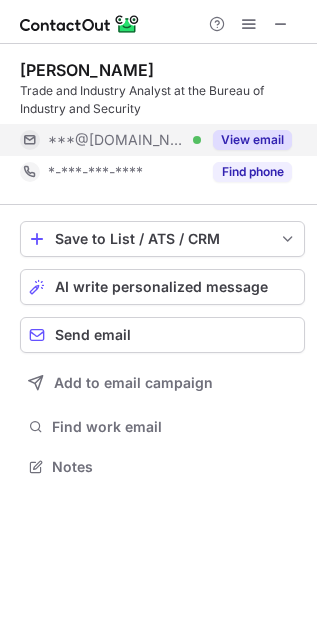 click on "***@gmail.com Verified" at bounding box center [124, 140] 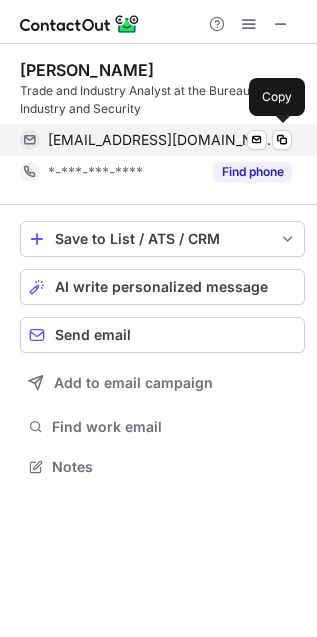 click on "paulgill2018@gmail.com" at bounding box center (162, 140) 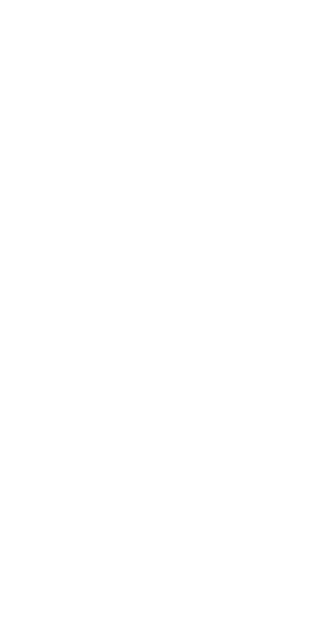 scroll, scrollTop: 0, scrollLeft: 0, axis: both 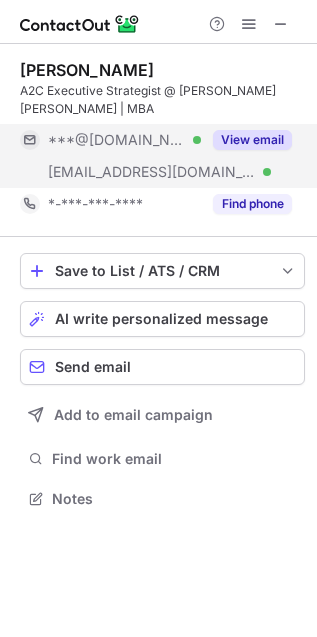 click on "***@gmail.com Verified" at bounding box center (124, 140) 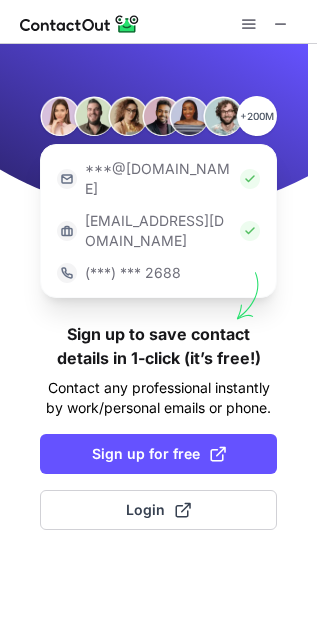 scroll, scrollTop: 0, scrollLeft: 0, axis: both 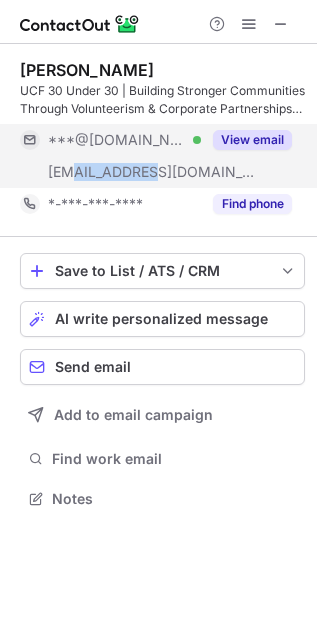 copy on "@bgccf.org" 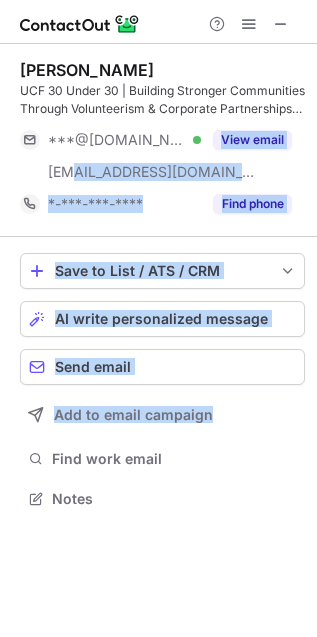 drag, startPoint x: 71, startPoint y: 177, endPoint x: 240, endPoint y: 520, distance: 382.37418 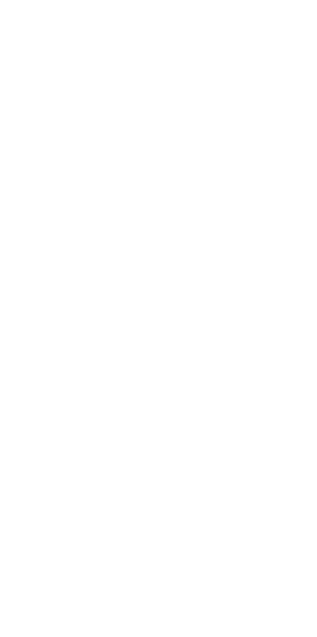 scroll, scrollTop: 0, scrollLeft: 0, axis: both 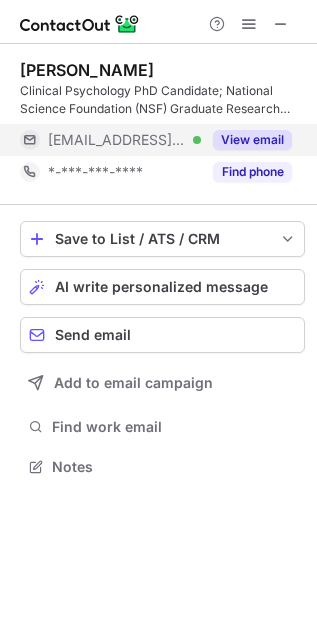 click on "[EMAIL_ADDRESS][DOMAIN_NAME]" at bounding box center [117, 140] 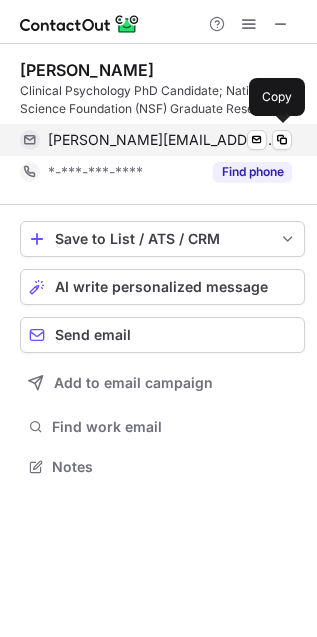 click on "[PERSON_NAME][EMAIL_ADDRESS][PERSON_NAME][DOMAIN_NAME]" at bounding box center (162, 140) 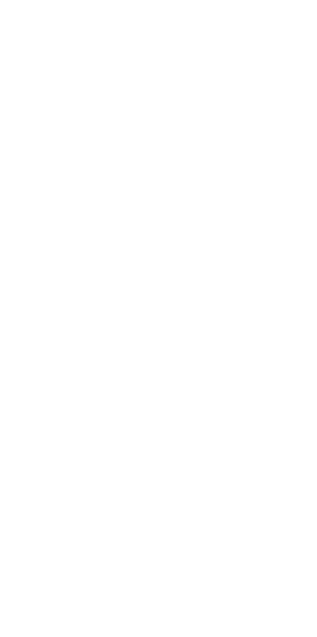 scroll, scrollTop: 0, scrollLeft: 0, axis: both 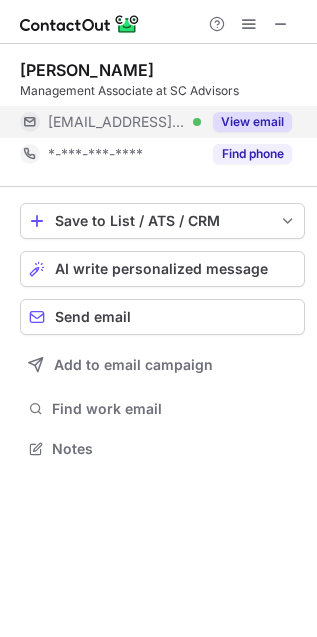 click on "***@sc-advisors.com Verified" at bounding box center (110, 122) 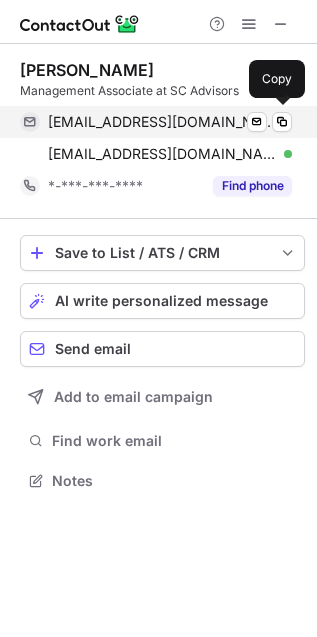 scroll, scrollTop: 10, scrollLeft: 10, axis: both 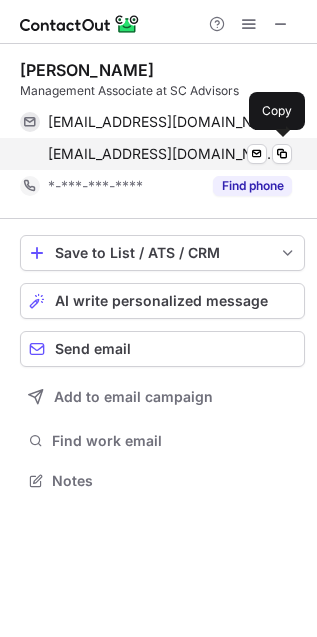click on "vlouissaint@sc-advisors.com Verified Send email Copy" at bounding box center [156, 154] 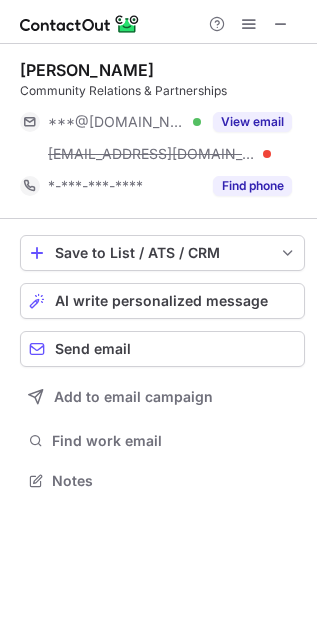scroll, scrollTop: 0, scrollLeft: 0, axis: both 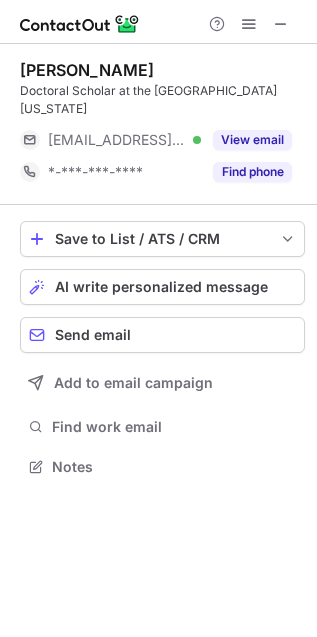 click on "[EMAIL_ADDRESS][DOMAIN_NAME] Verified" at bounding box center (124, 140) 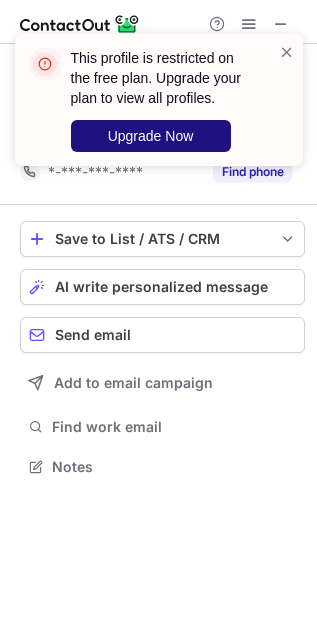 click on "Upgrade Now" at bounding box center [151, 136] 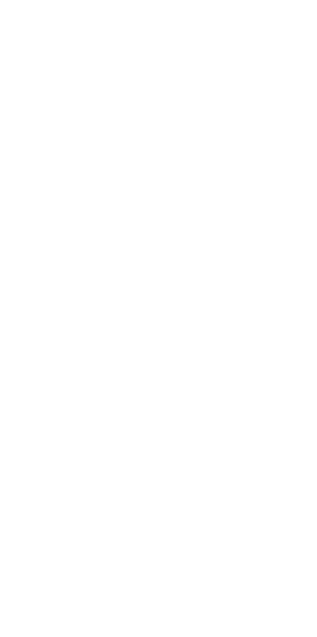 scroll, scrollTop: 0, scrollLeft: 0, axis: both 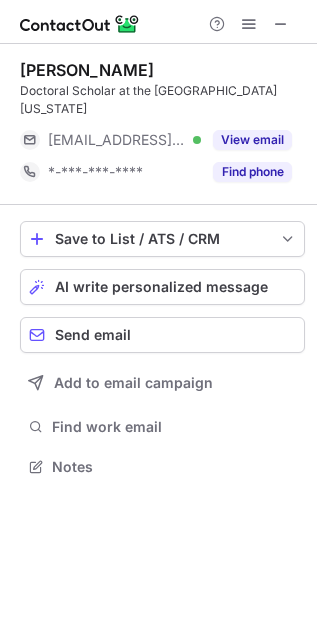 click on "***@ucpcfl.org Verified" at bounding box center [110, 140] 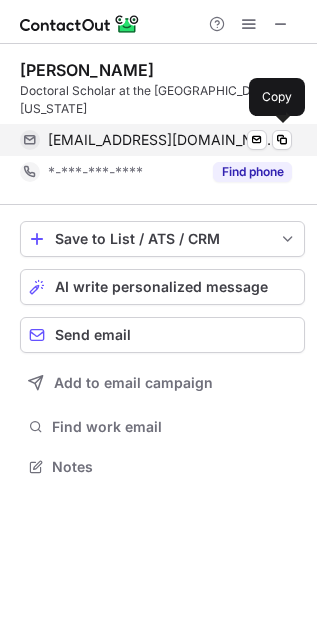 click on "apelton@ucpcfl.org" at bounding box center [162, 140] 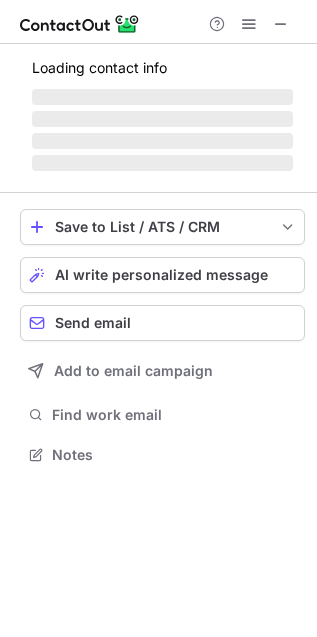 scroll, scrollTop: 0, scrollLeft: 0, axis: both 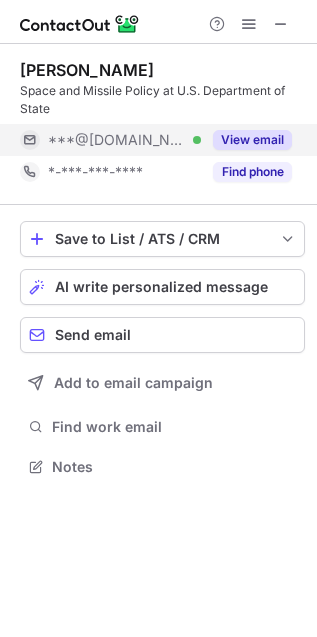 click on "View email" at bounding box center (252, 140) 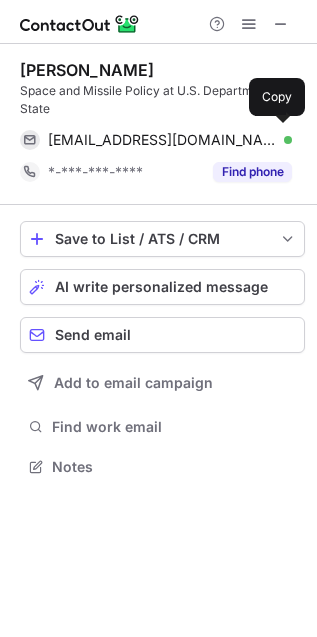 click on "[EMAIL_ADDRESS][DOMAIN_NAME] Verified" at bounding box center [170, 140] 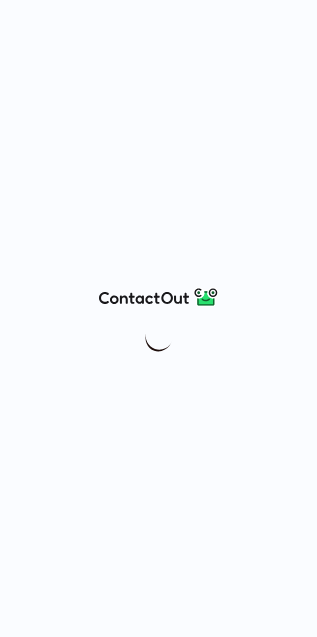 scroll, scrollTop: 0, scrollLeft: 0, axis: both 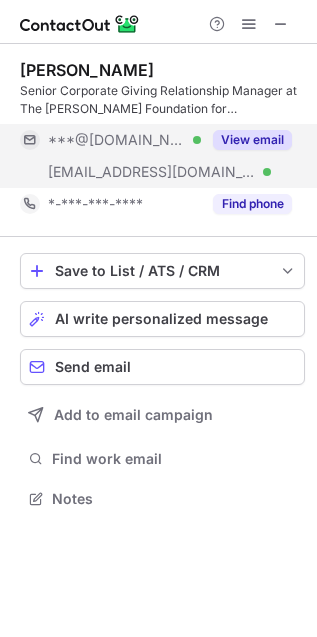 click on "[EMAIL_ADDRESS][DOMAIN_NAME] Verified" at bounding box center (110, 172) 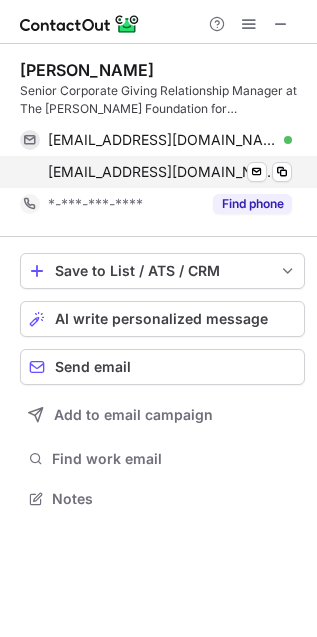click on "[EMAIL_ADDRESS][DOMAIN_NAME]" at bounding box center (162, 172) 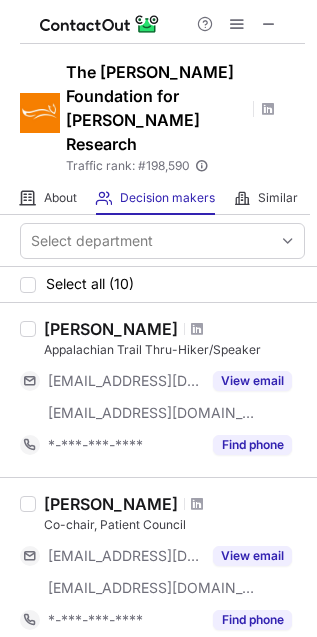 scroll, scrollTop: 0, scrollLeft: 0, axis: both 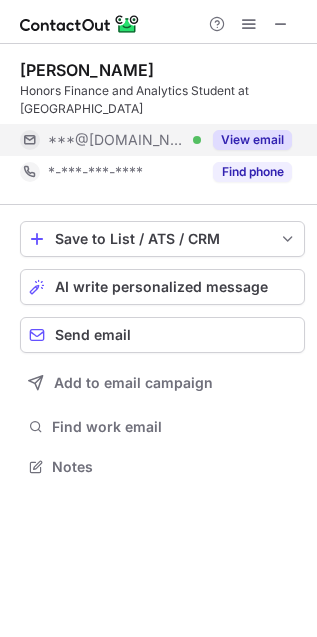 click on "***@gmail.com Verified" at bounding box center (110, 140) 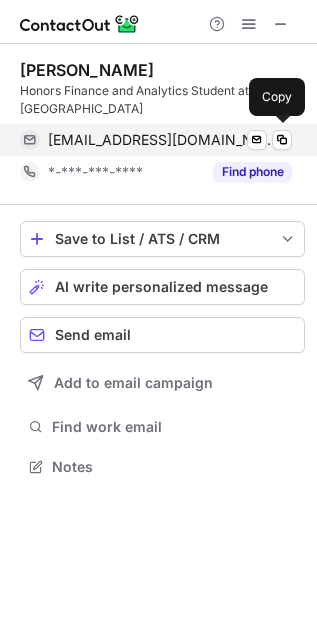 click on "vicapostolico@gmail.com" at bounding box center (162, 140) 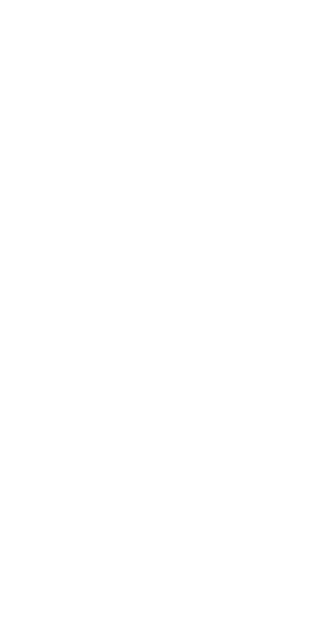 scroll, scrollTop: 0, scrollLeft: 0, axis: both 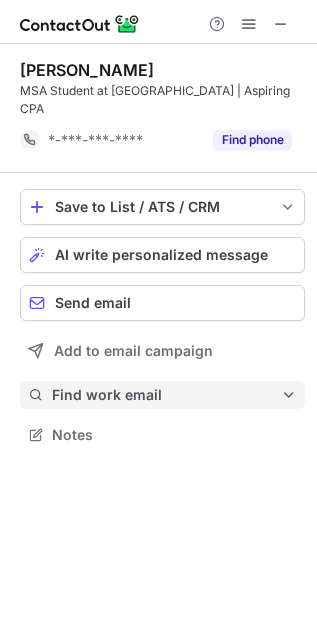 click on "Find work email" at bounding box center (162, 395) 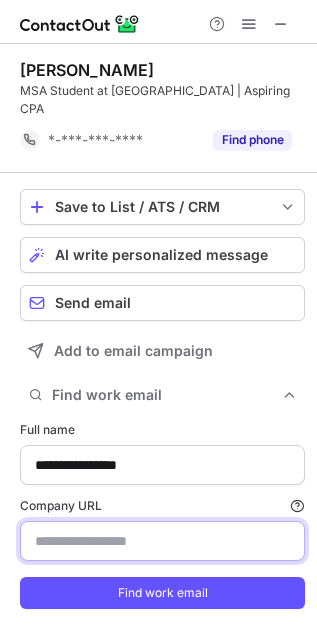 click on "Company URL Finding work email will consume 1 credit if a match is found." at bounding box center [162, 541] 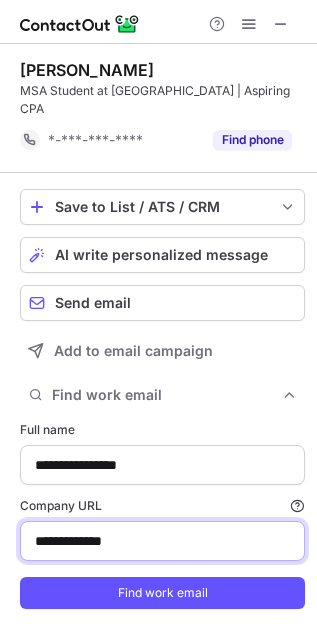 type on "**********" 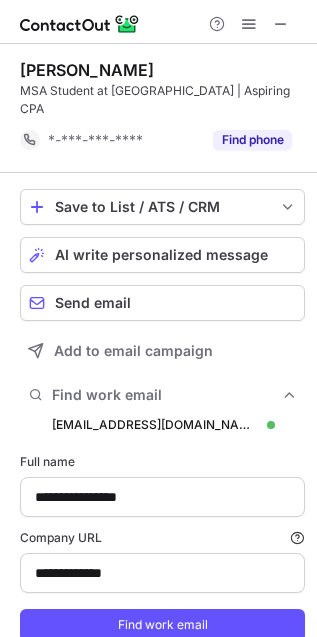 scroll, scrollTop: 11, scrollLeft: 10, axis: both 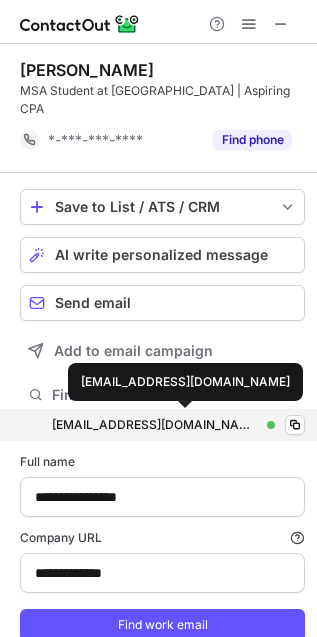 click on "mbardwil@fairfield.edu" at bounding box center [155, 425] 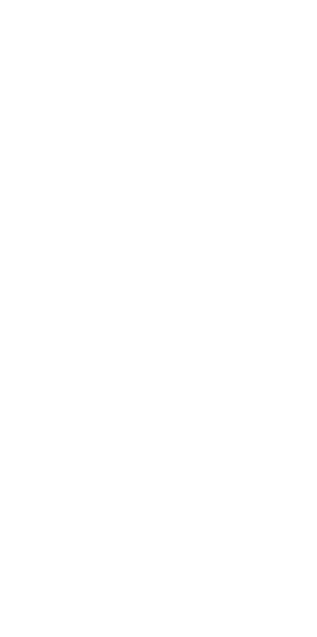 scroll, scrollTop: 0, scrollLeft: 0, axis: both 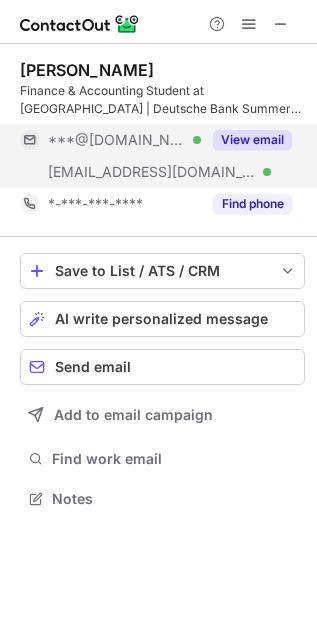 click on "[EMAIL_ADDRESS][DOMAIN_NAME] Verified" at bounding box center (110, 172) 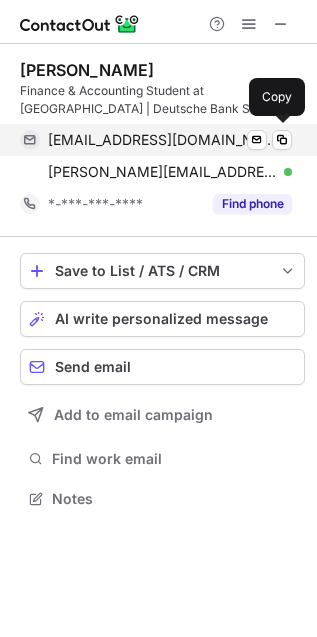 click on "[EMAIL_ADDRESS][DOMAIN_NAME] Verified Send email Copy" at bounding box center [156, 140] 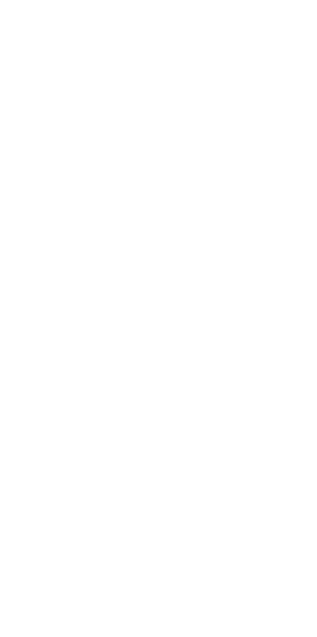 scroll, scrollTop: 0, scrollLeft: 0, axis: both 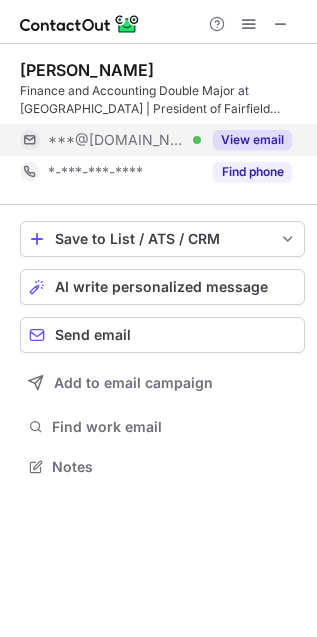 click on "***@gmail.com Verified" at bounding box center (124, 140) 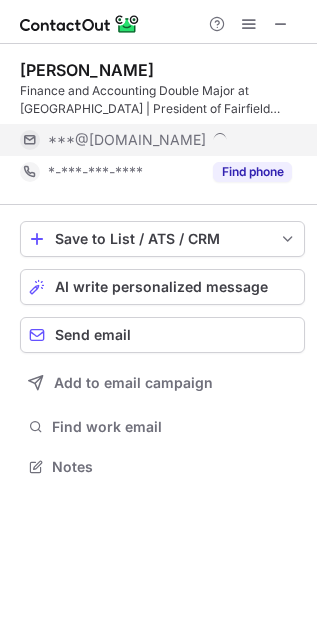 scroll, scrollTop: 11, scrollLeft: 10, axis: both 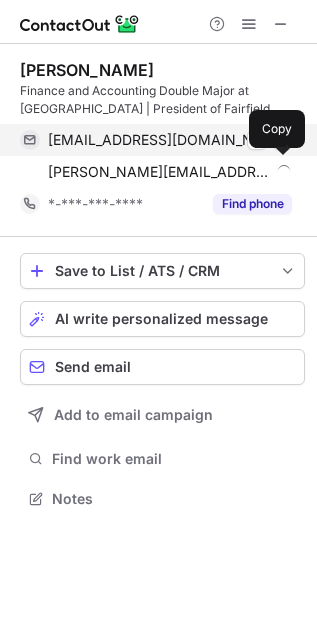click on "bmciarlo@gmail.com" at bounding box center [162, 140] 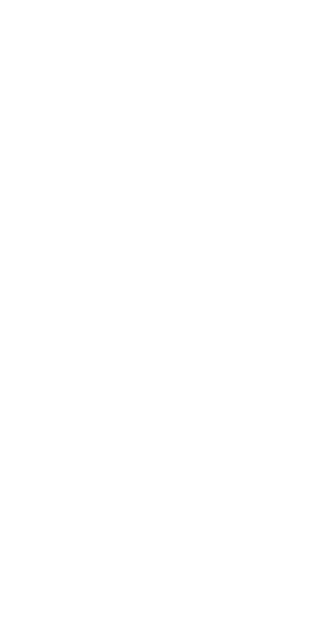 scroll, scrollTop: 0, scrollLeft: 0, axis: both 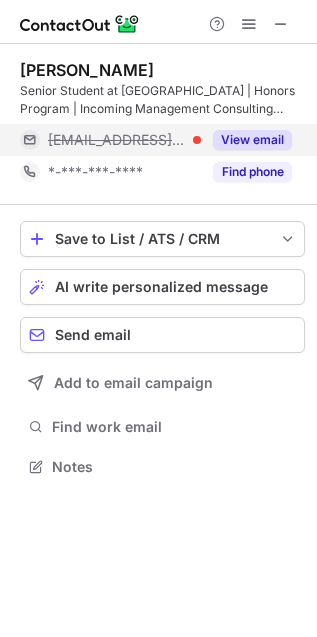 click on "[EMAIL_ADDRESS][DOMAIN_NAME]" at bounding box center (117, 140) 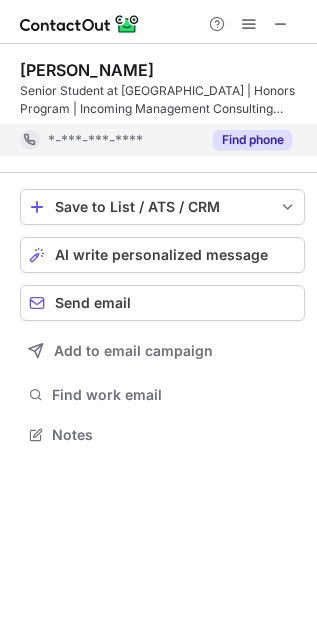 scroll, scrollTop: 421, scrollLeft: 317, axis: both 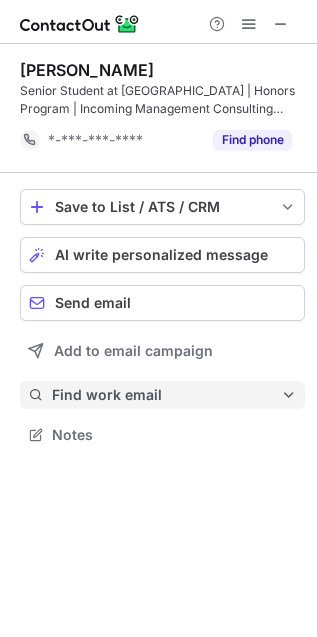 click on "Find work email" at bounding box center (162, 395) 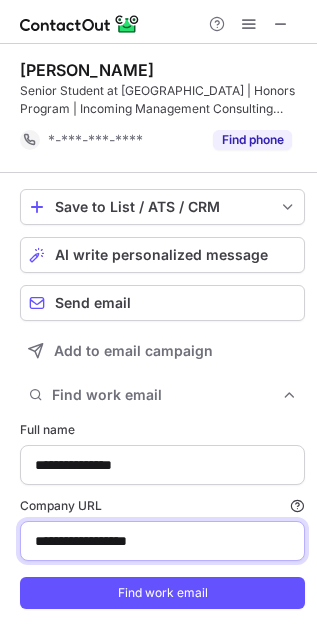 click on "**********" at bounding box center (162, 541) 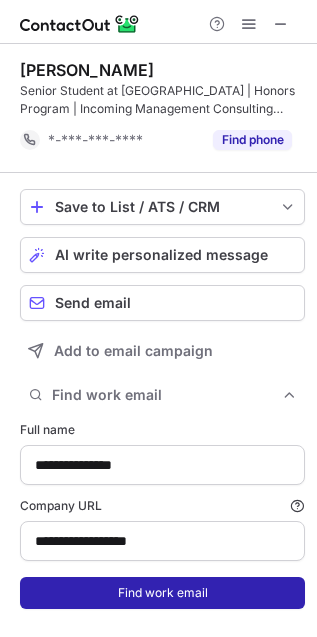 click on "Find work email" at bounding box center (162, 593) 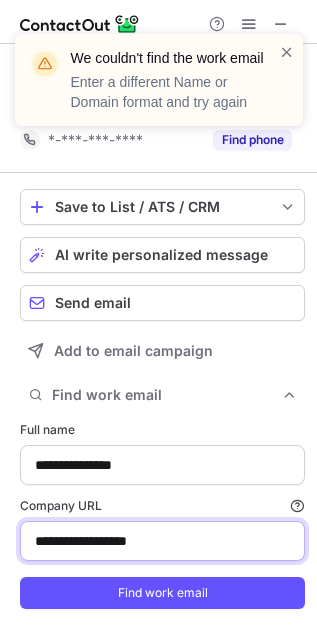 drag, startPoint x: 68, startPoint y: 541, endPoint x: -89, endPoint y: 532, distance: 157.25775 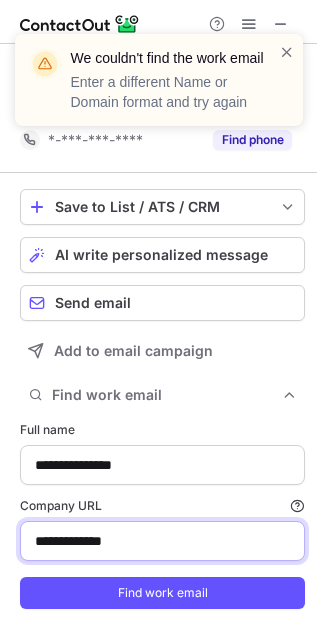 scroll, scrollTop: 40, scrollLeft: 0, axis: vertical 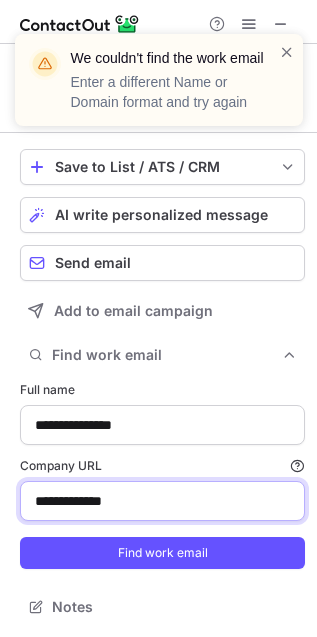 click on "Find work email" at bounding box center (162, 553) 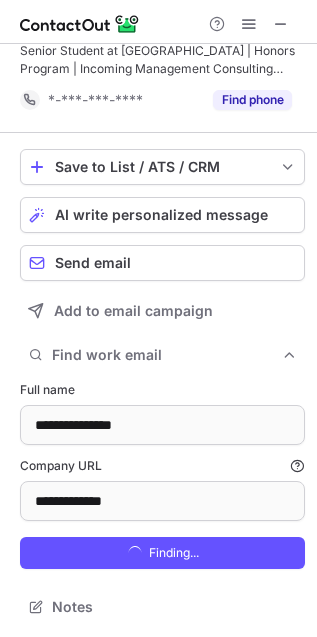 scroll, scrollTop: 11, scrollLeft: 10, axis: both 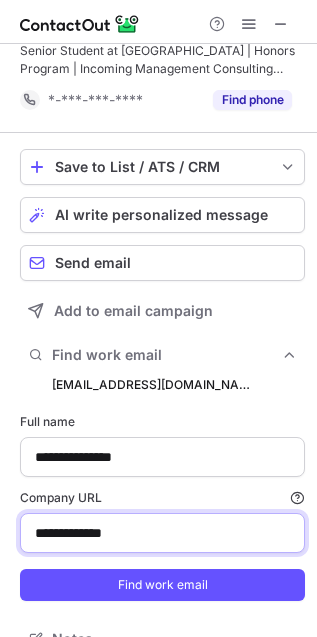 click on "**********" at bounding box center (162, 533) 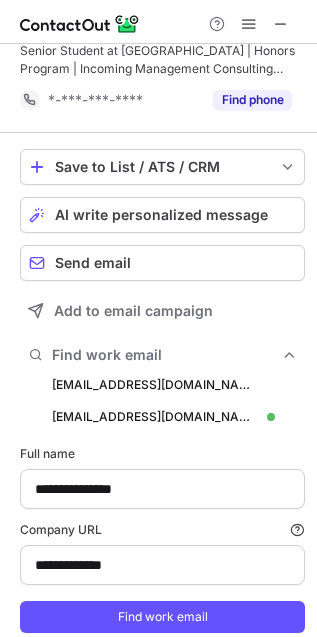scroll, scrollTop: 10, scrollLeft: 10, axis: both 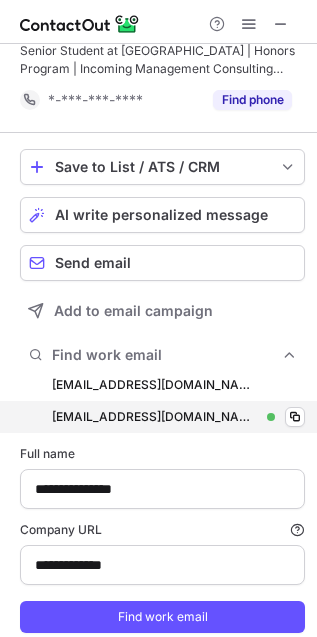 click on "[EMAIL_ADDRESS][DOMAIN_NAME]" at bounding box center [155, 417] 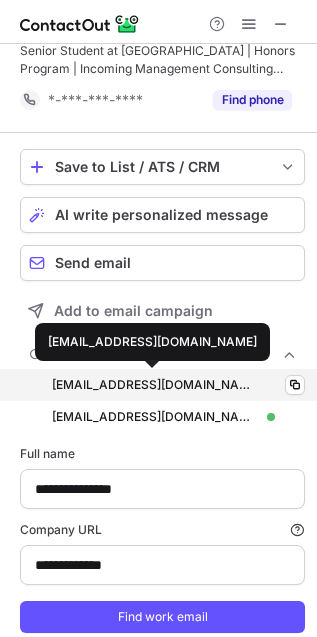 click on "[EMAIL_ADDRESS][DOMAIN_NAME]" at bounding box center [155, 385] 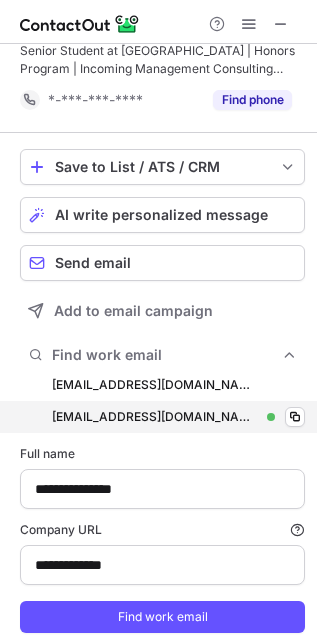click on "[EMAIL_ADDRESS][DOMAIN_NAME] [EMAIL_ADDRESS][DOMAIN_NAME] Verified Copy" at bounding box center (162, 417) 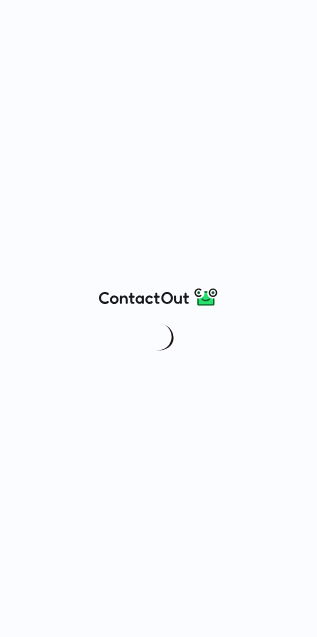 scroll, scrollTop: 0, scrollLeft: 0, axis: both 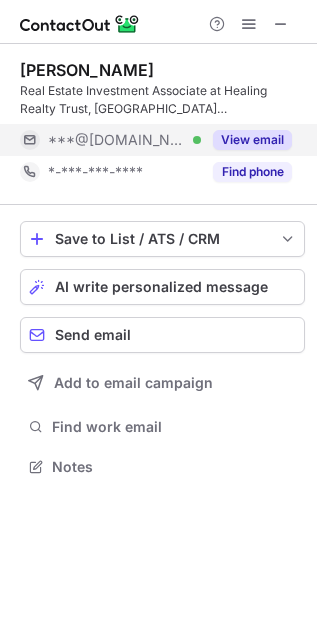 click on "***@gmail.com Verified" at bounding box center [110, 140] 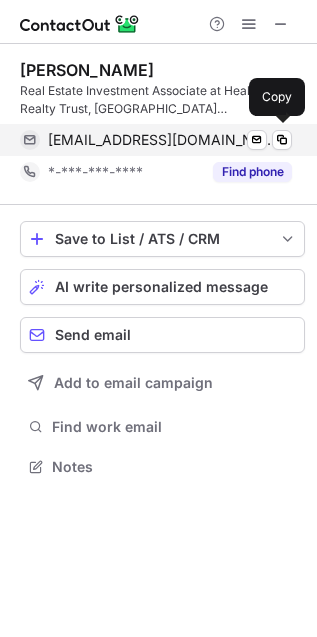 click on "williamgatward@gmail.com" at bounding box center (162, 140) 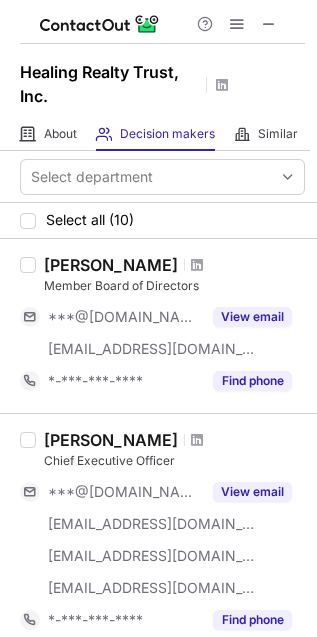 scroll, scrollTop: 0, scrollLeft: 0, axis: both 